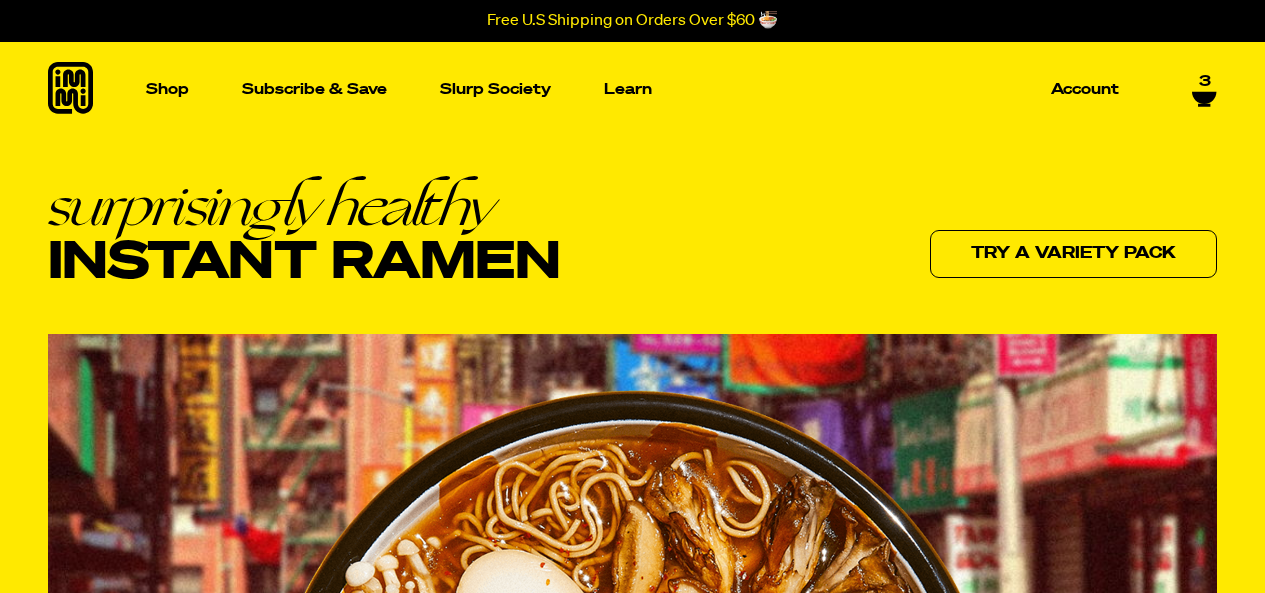 scroll, scrollTop: 0, scrollLeft: 0, axis: both 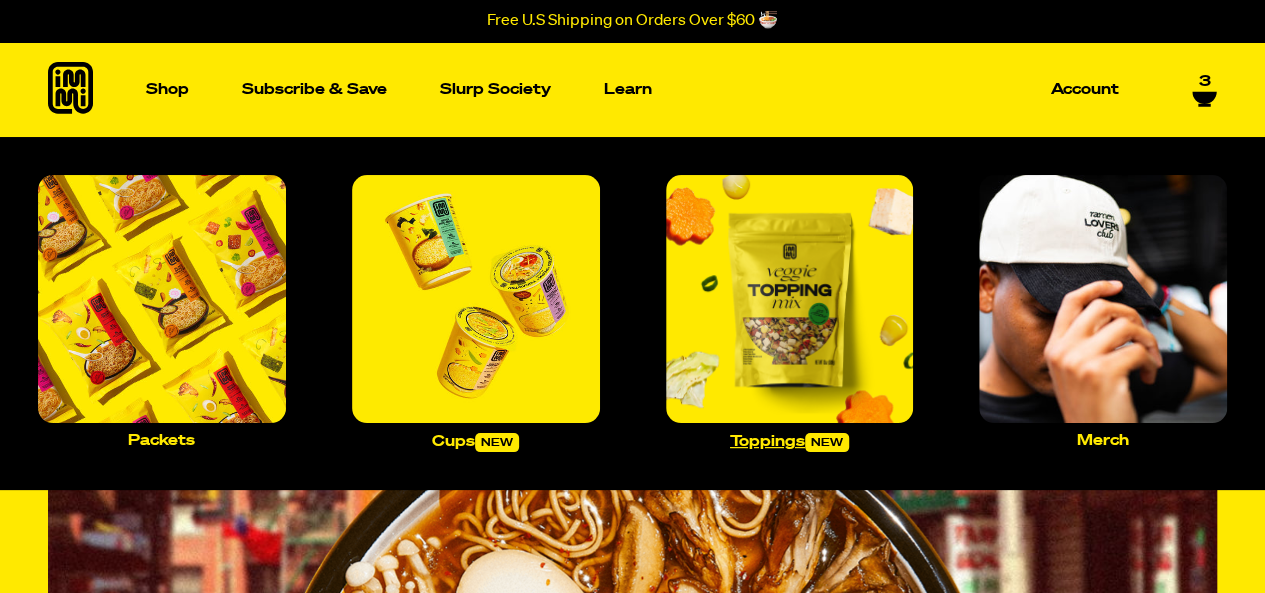 click at bounding box center [790, 299] 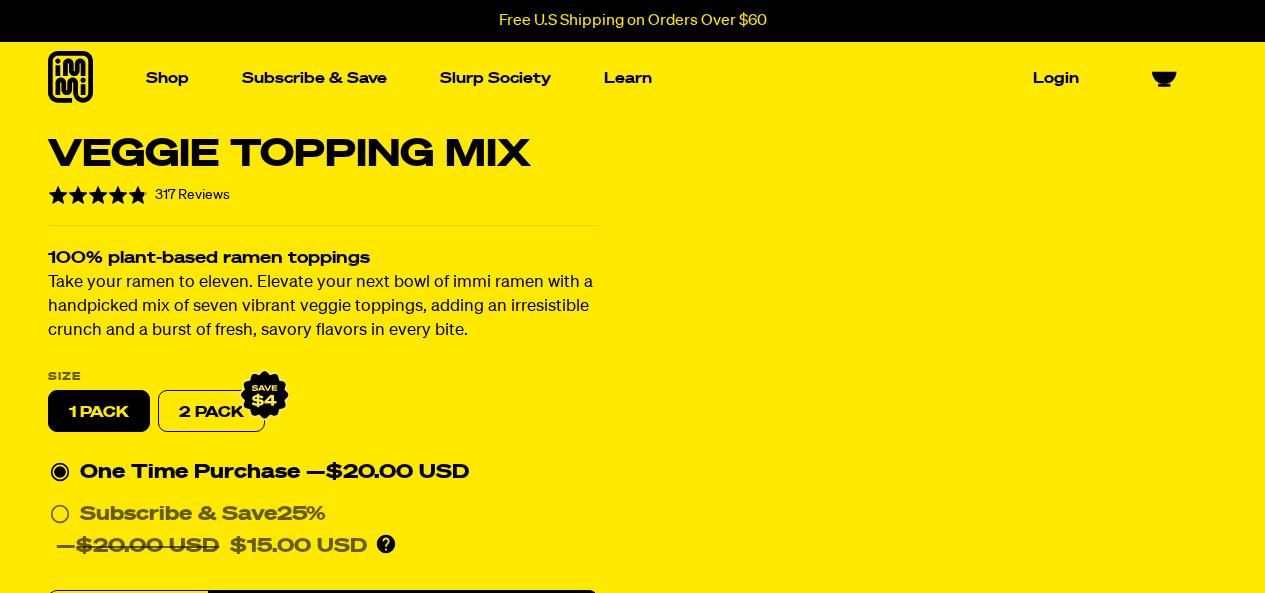 scroll, scrollTop: 0, scrollLeft: 0, axis: both 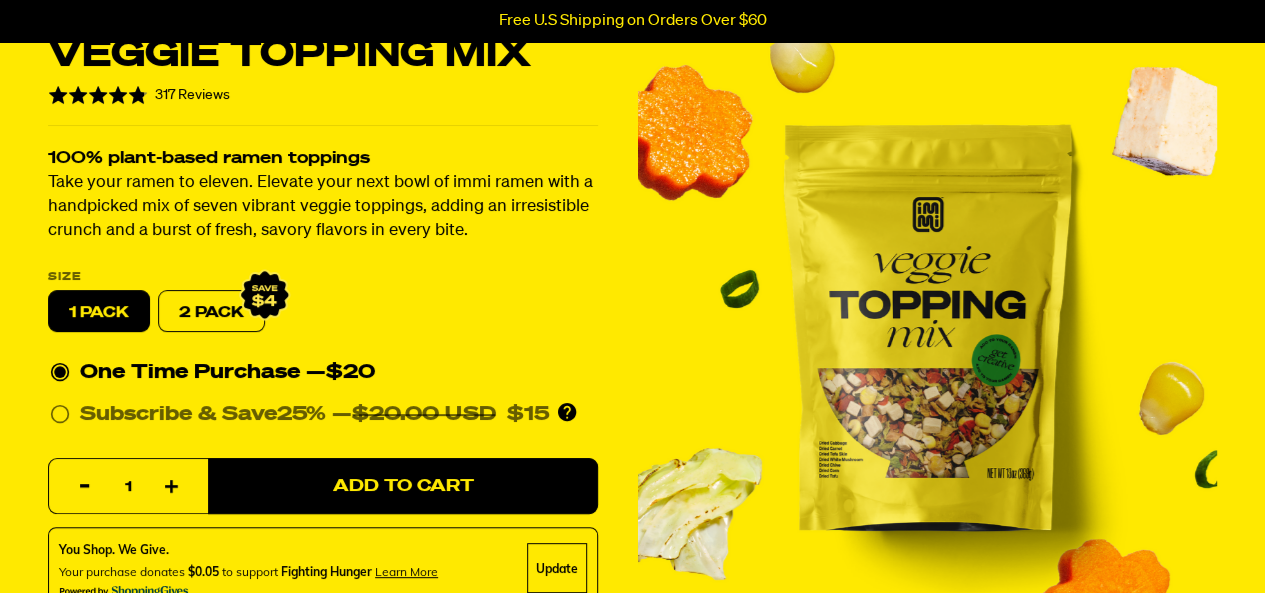 click on "2 PACK" at bounding box center [211, 312] 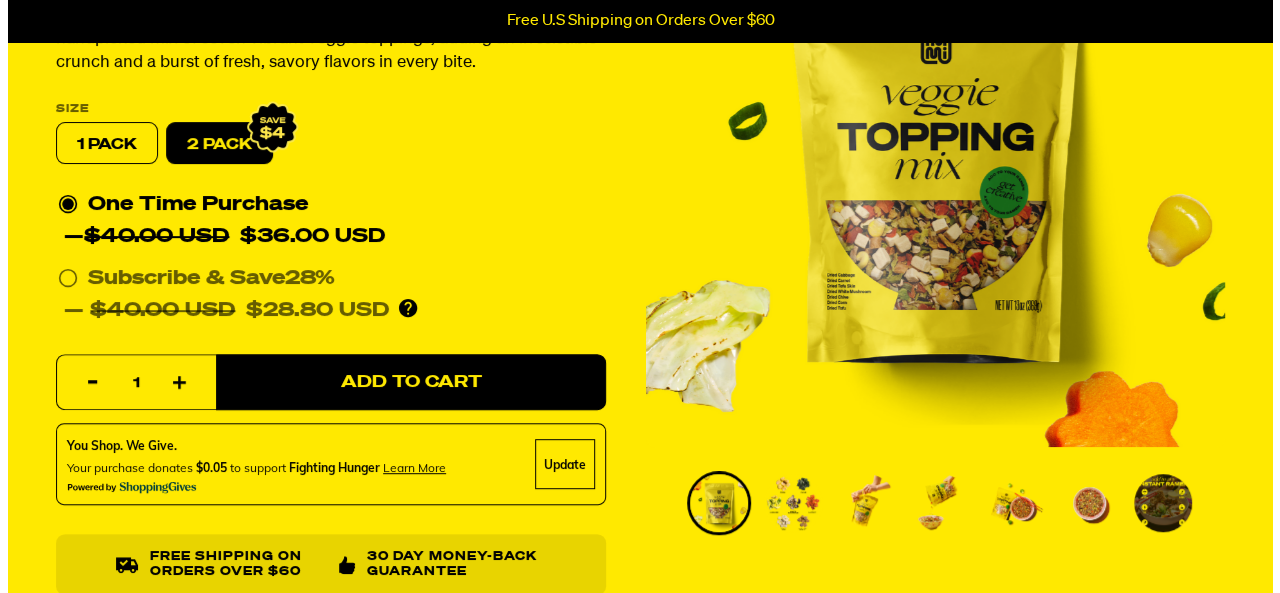 scroll, scrollTop: 300, scrollLeft: 0, axis: vertical 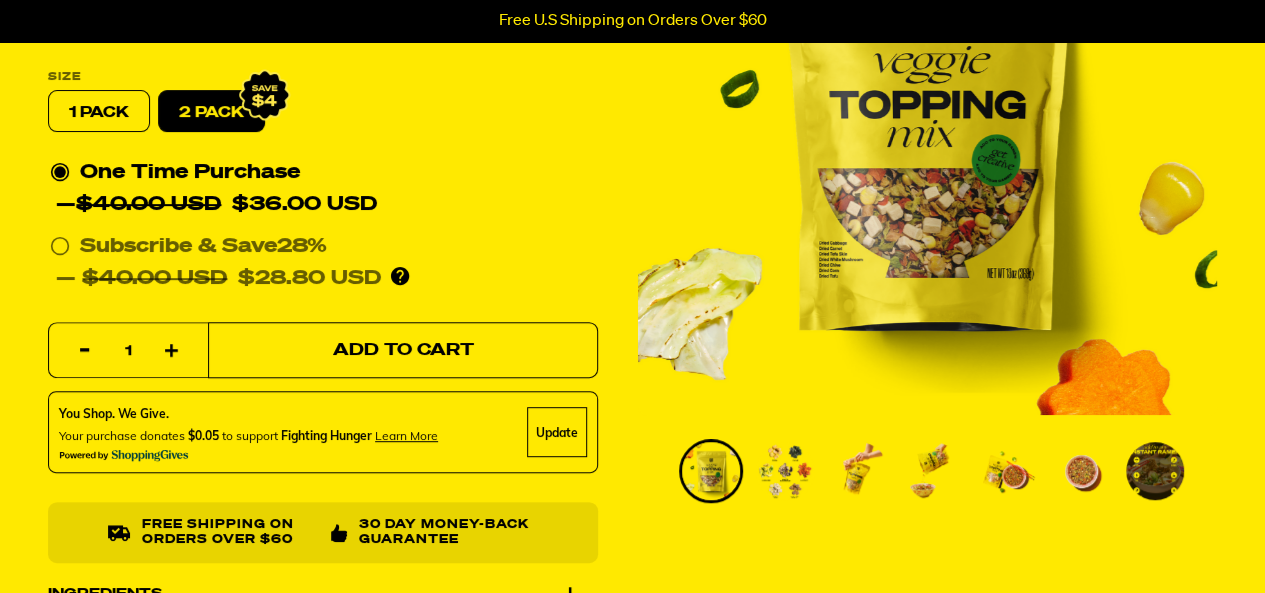 click on "Add to Cart" at bounding box center (403, 351) 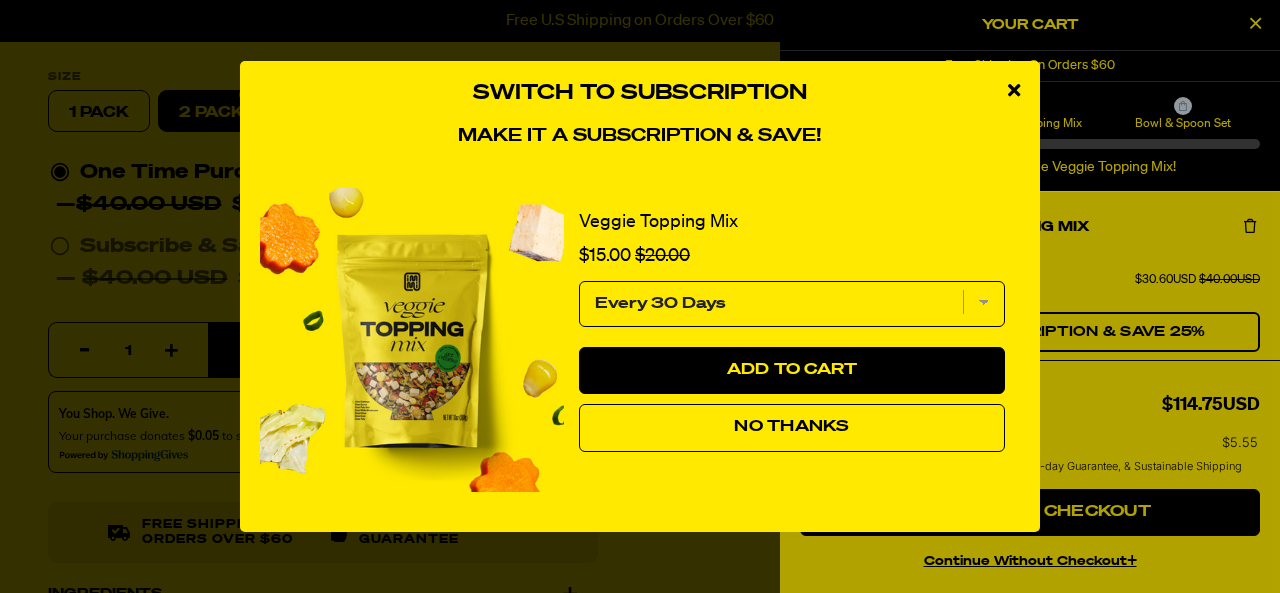 click on "No Thanks" at bounding box center (792, 428) 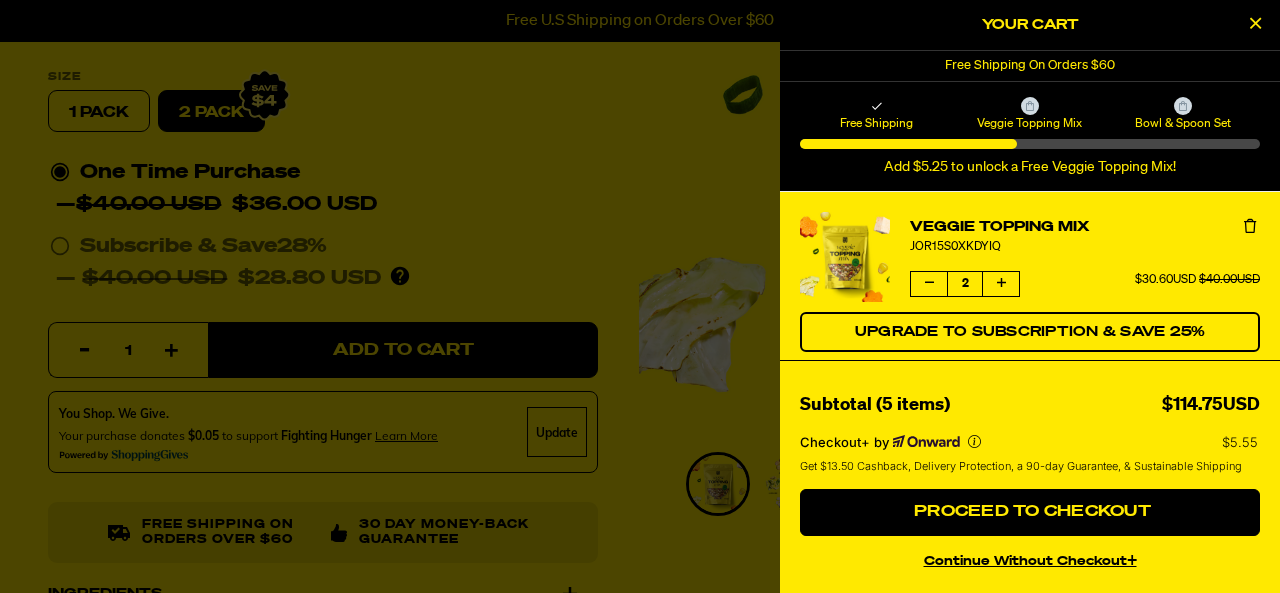 click on "continue without Checkout+" at bounding box center [1030, 558] 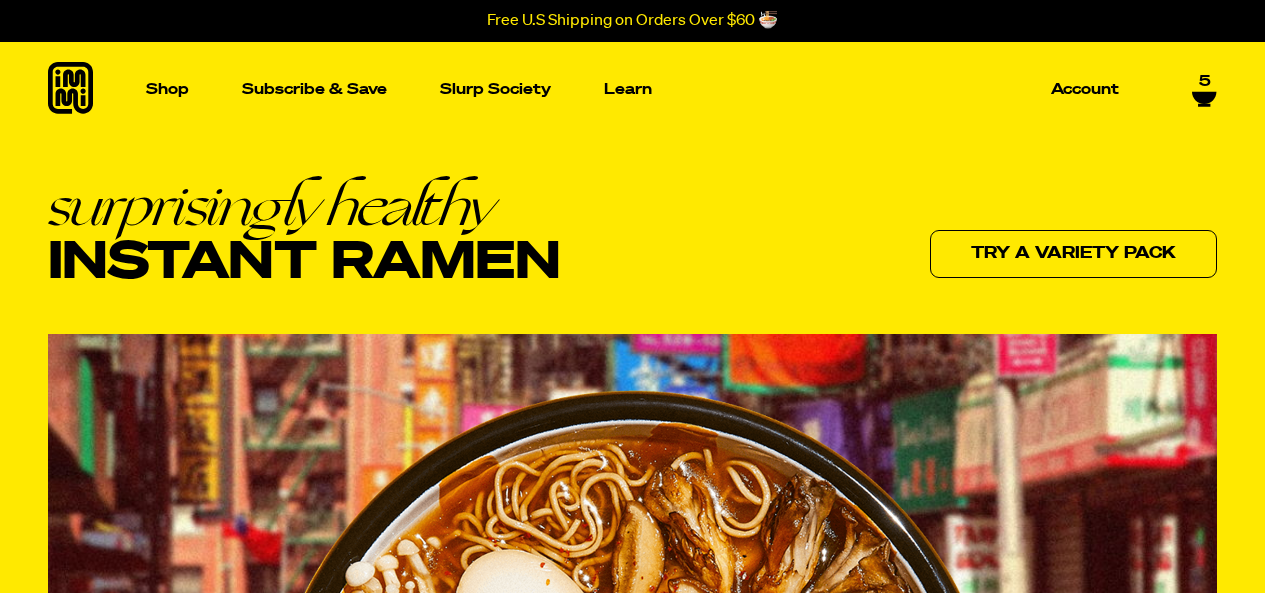 scroll, scrollTop: 0, scrollLeft: 0, axis: both 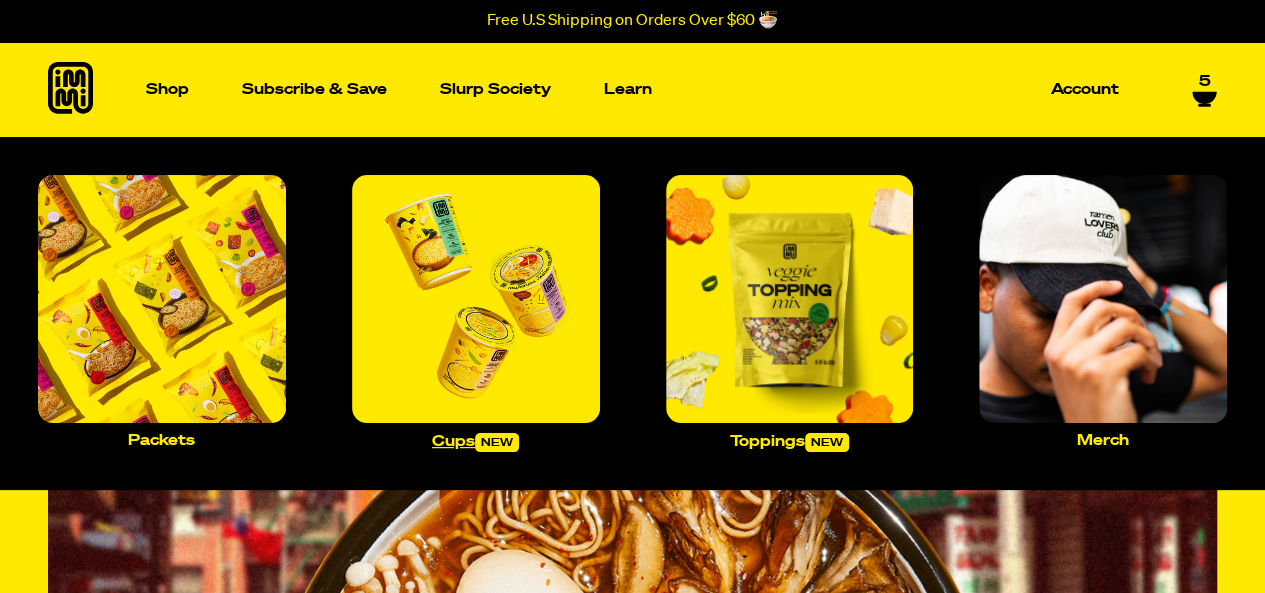 click at bounding box center [476, 299] 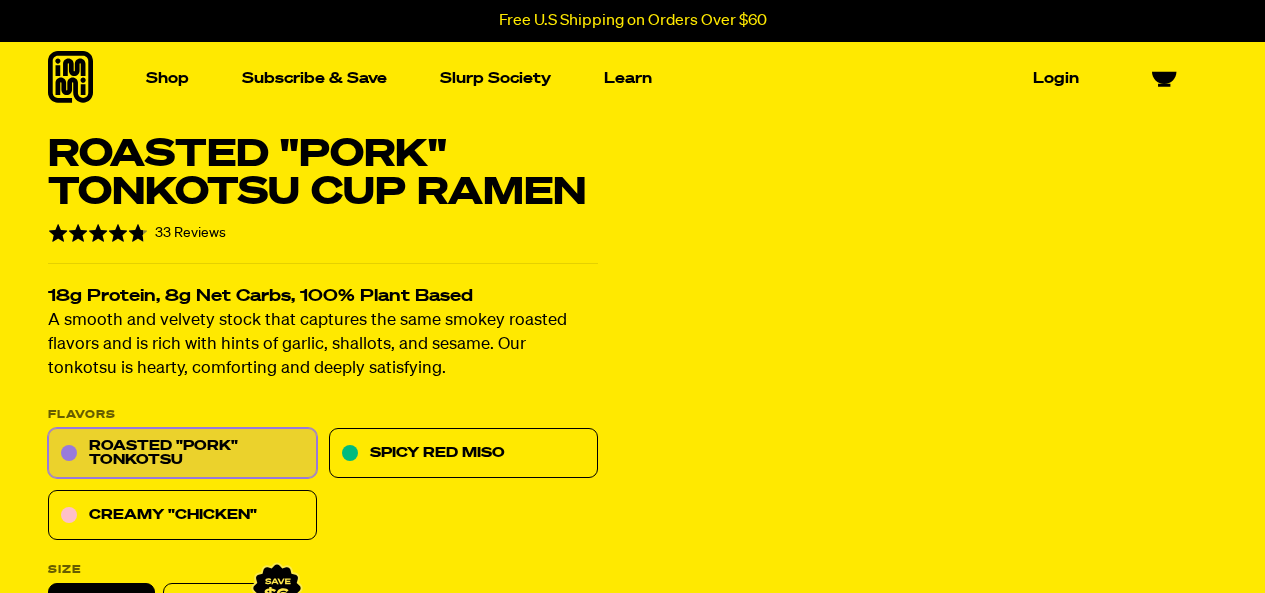 scroll, scrollTop: 0, scrollLeft: 0, axis: both 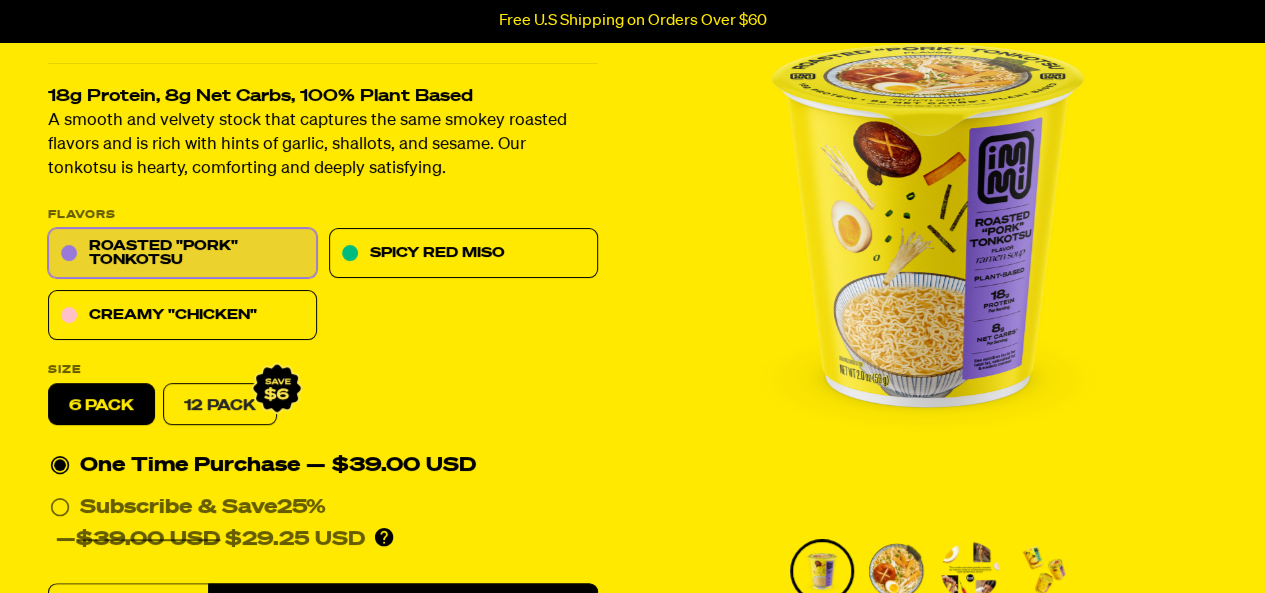 click on "12 Pack" at bounding box center [220, 405] 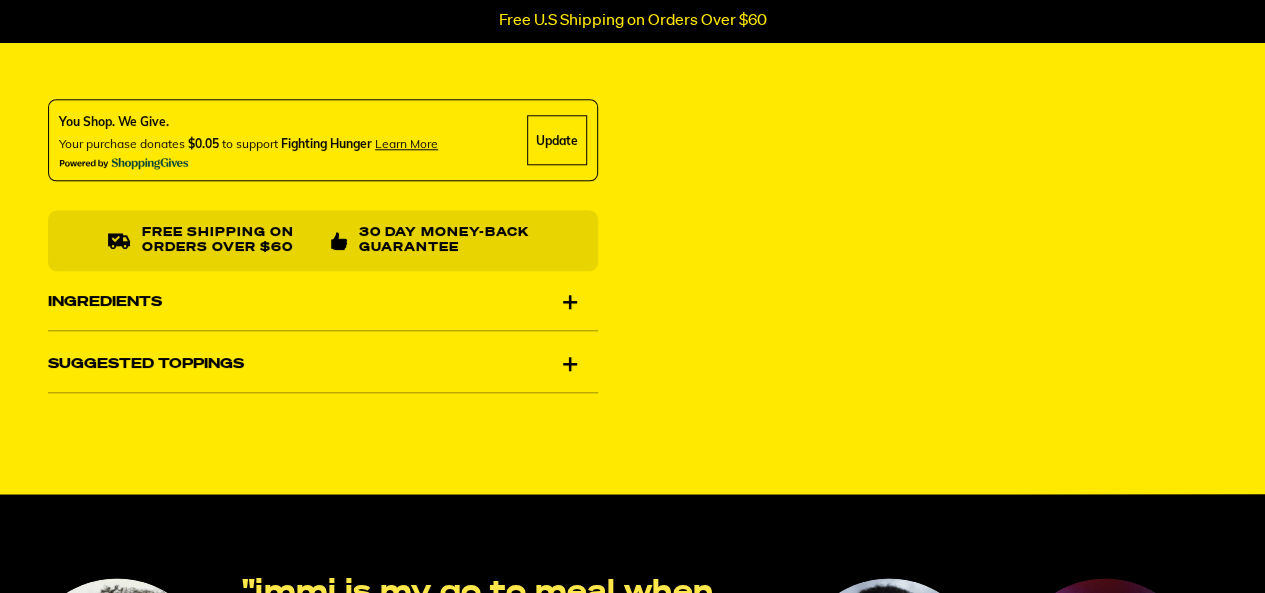 scroll, scrollTop: 300, scrollLeft: 0, axis: vertical 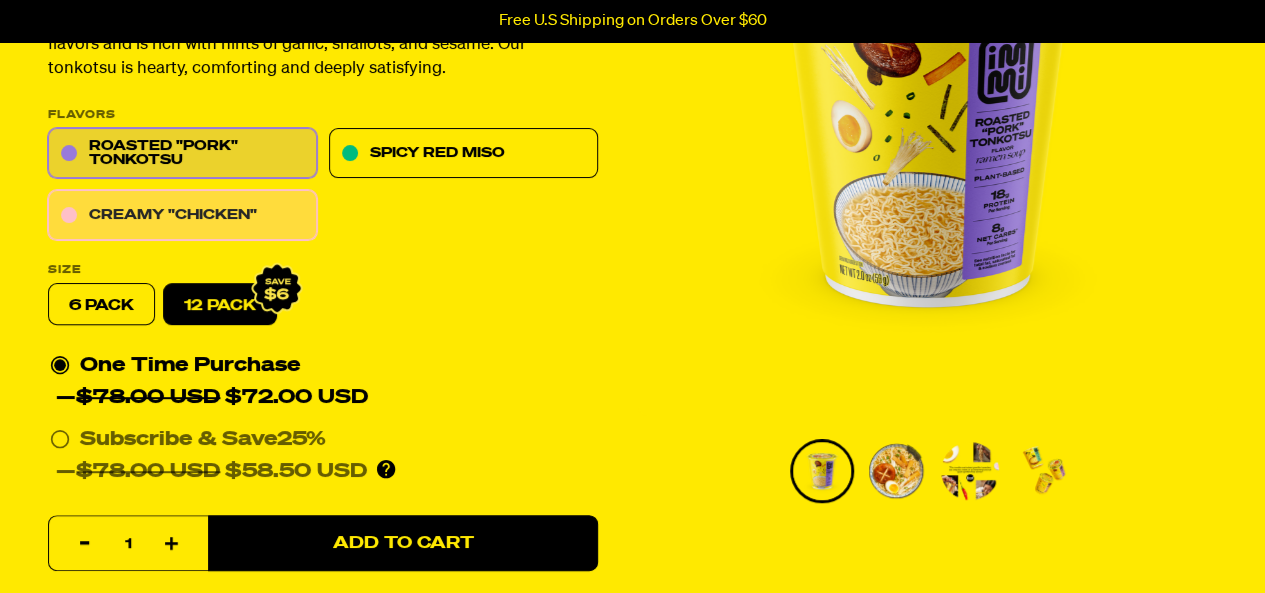 click on "Creamy "Chicken"" at bounding box center (182, 216) 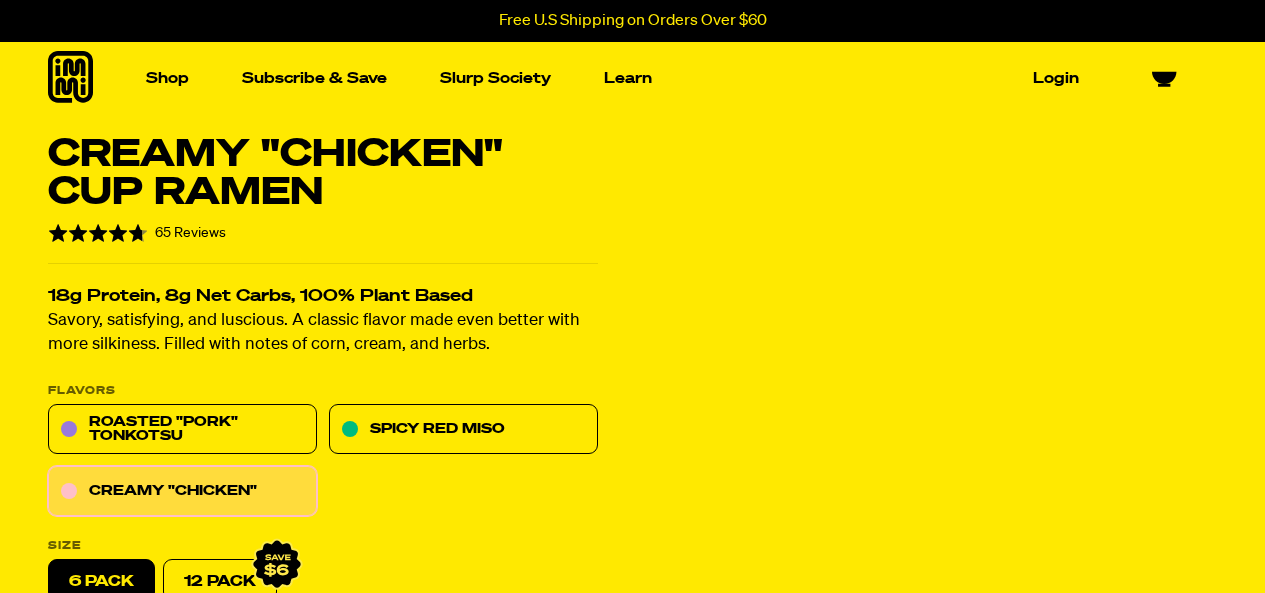 scroll, scrollTop: 0, scrollLeft: 0, axis: both 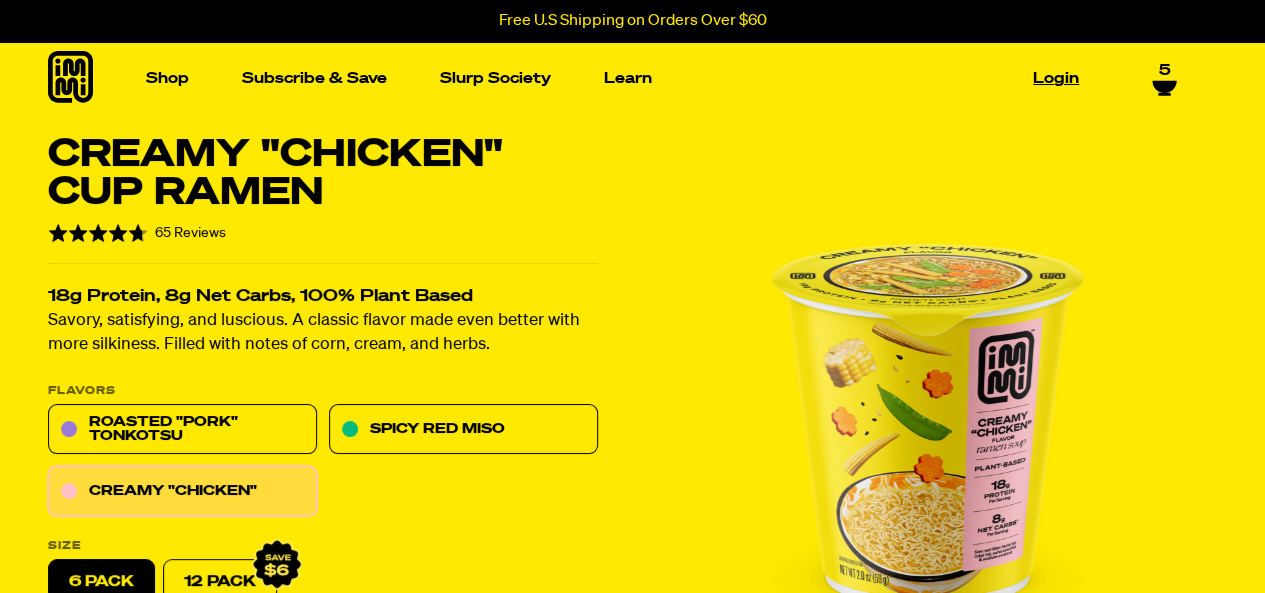 click on "Login" at bounding box center [1056, 78] 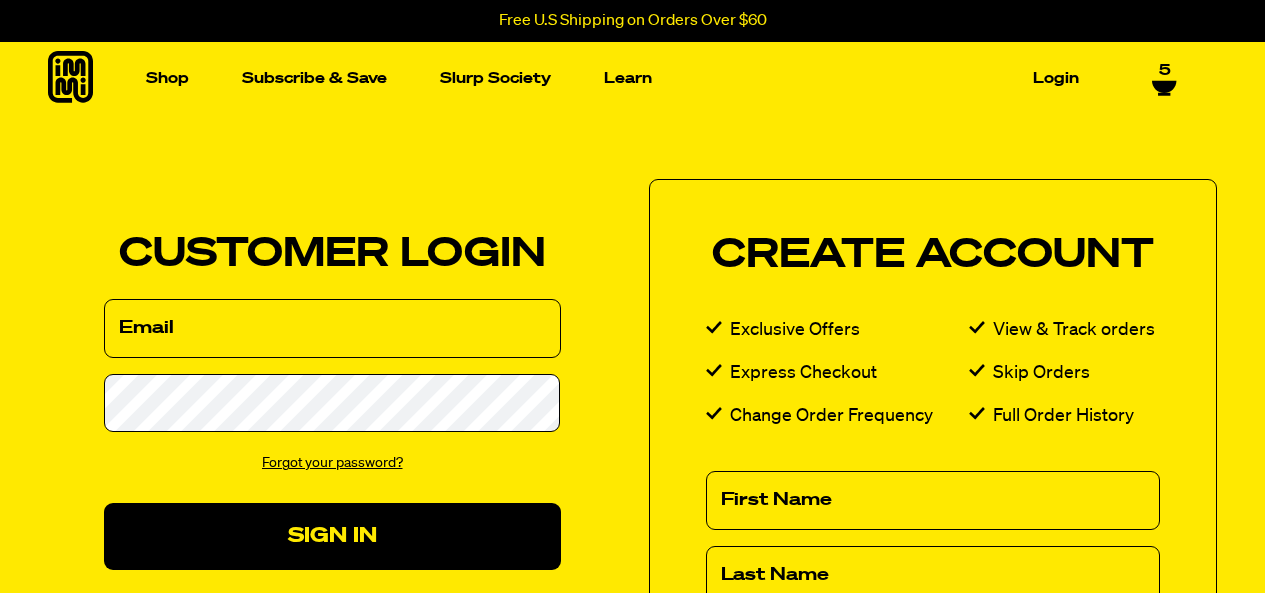 scroll, scrollTop: 0, scrollLeft: 0, axis: both 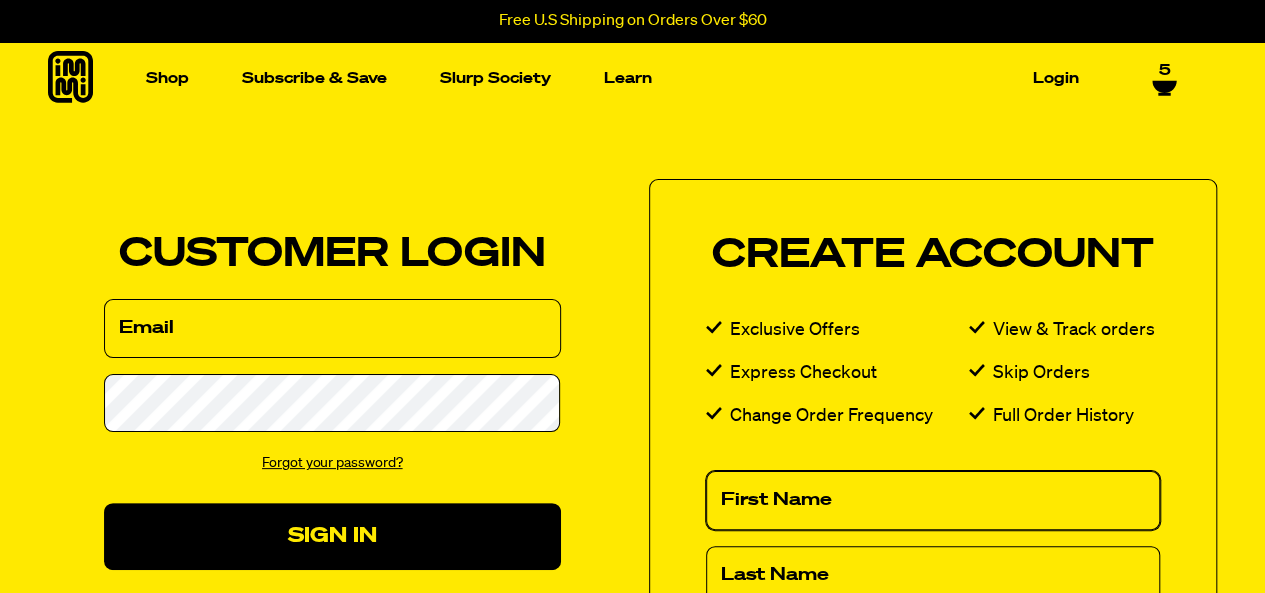 click on "First Name" at bounding box center (933, 500) 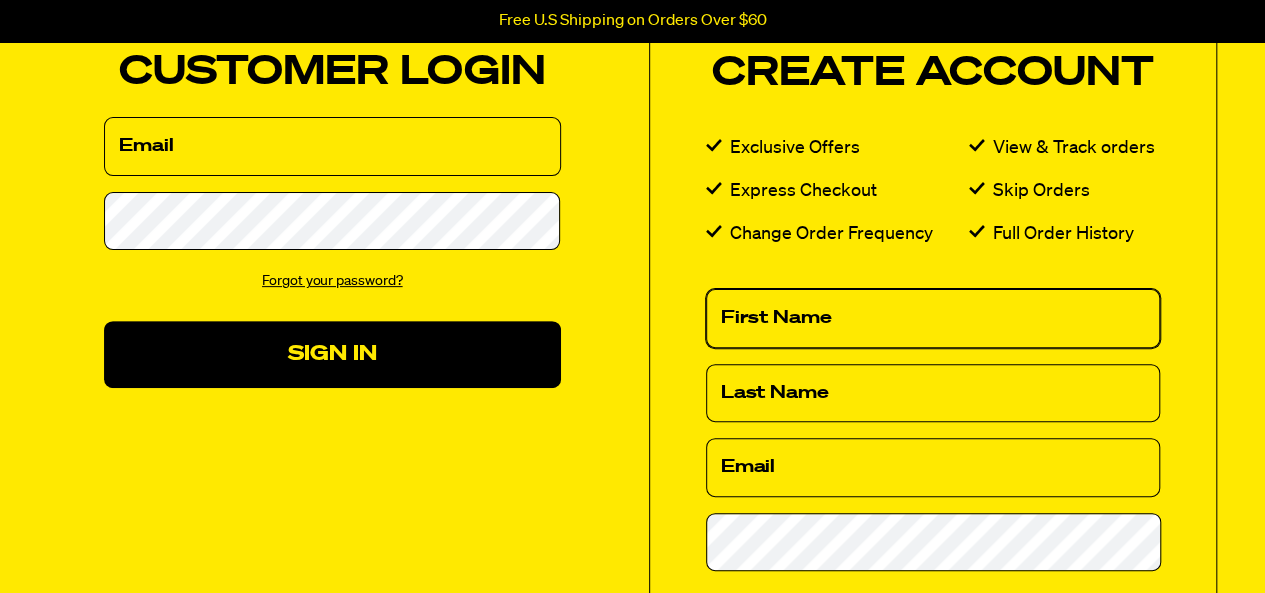 scroll, scrollTop: 0, scrollLeft: 0, axis: both 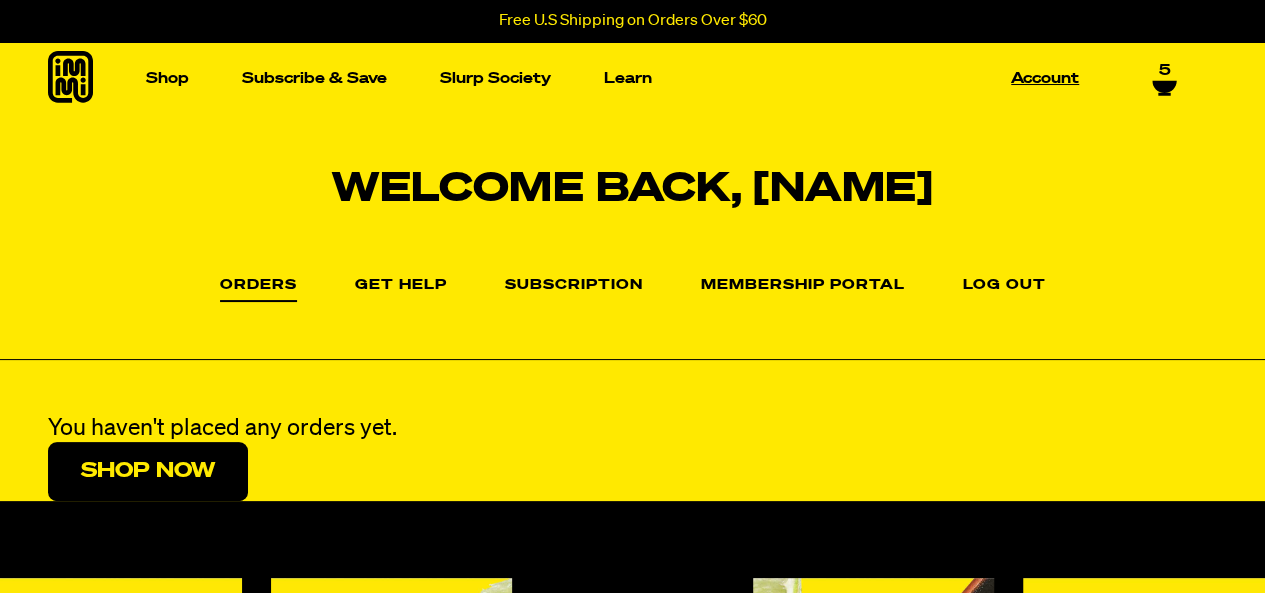 click on "Account" at bounding box center [1045, 78] 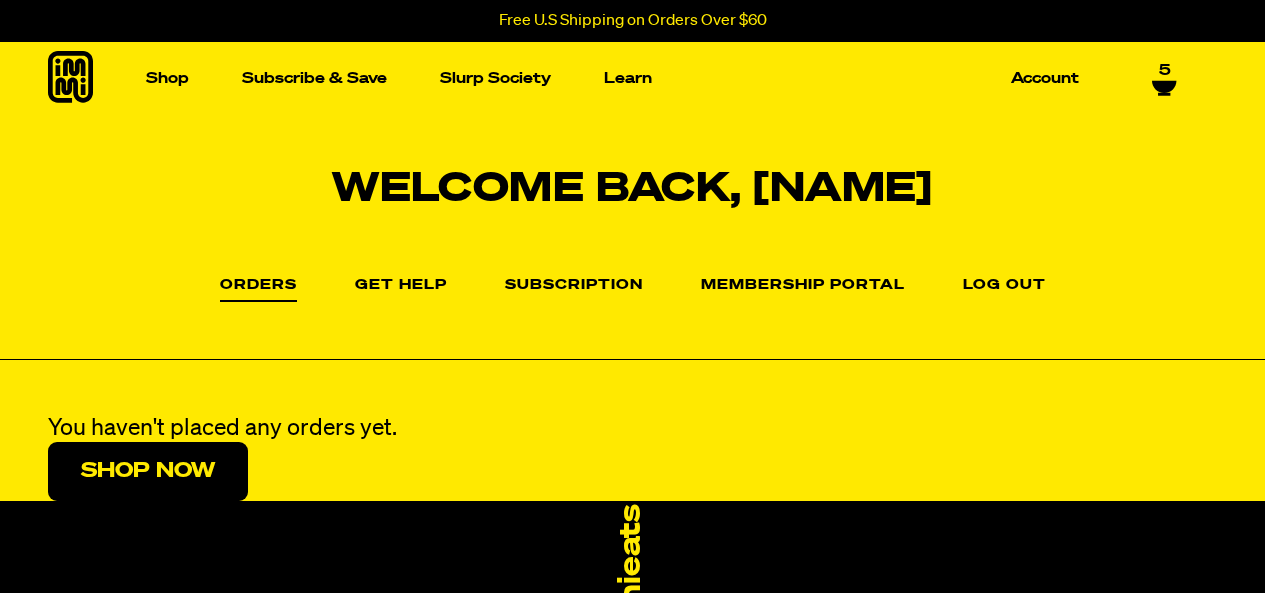 scroll, scrollTop: 0, scrollLeft: 0, axis: both 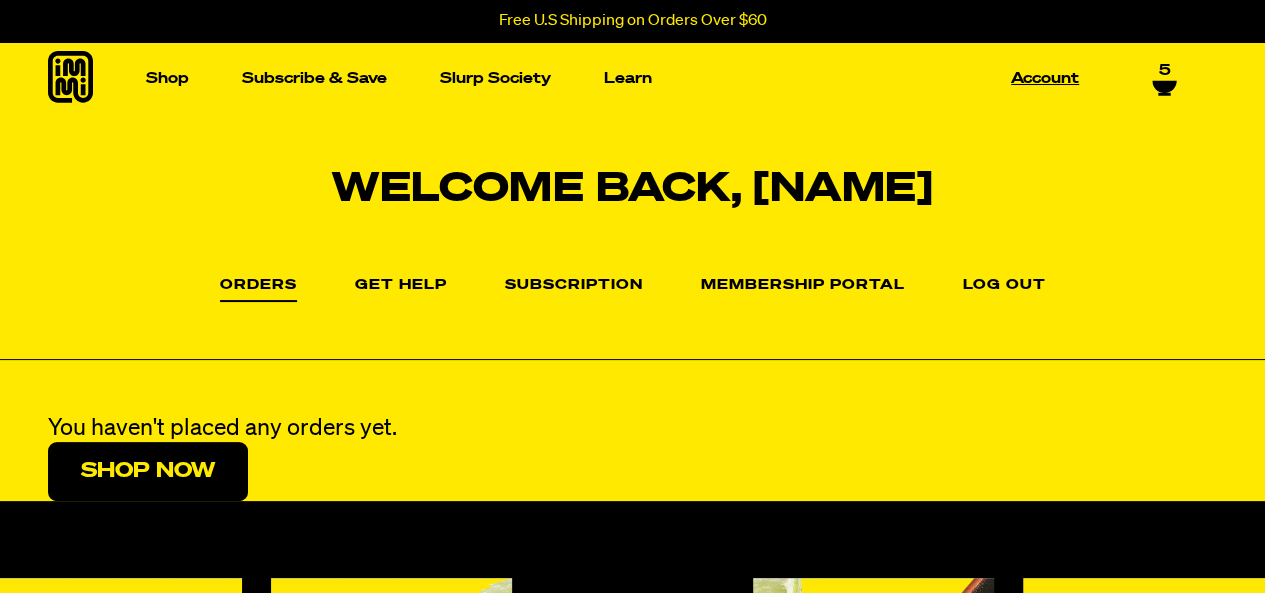 click on "Account" at bounding box center (1045, 78) 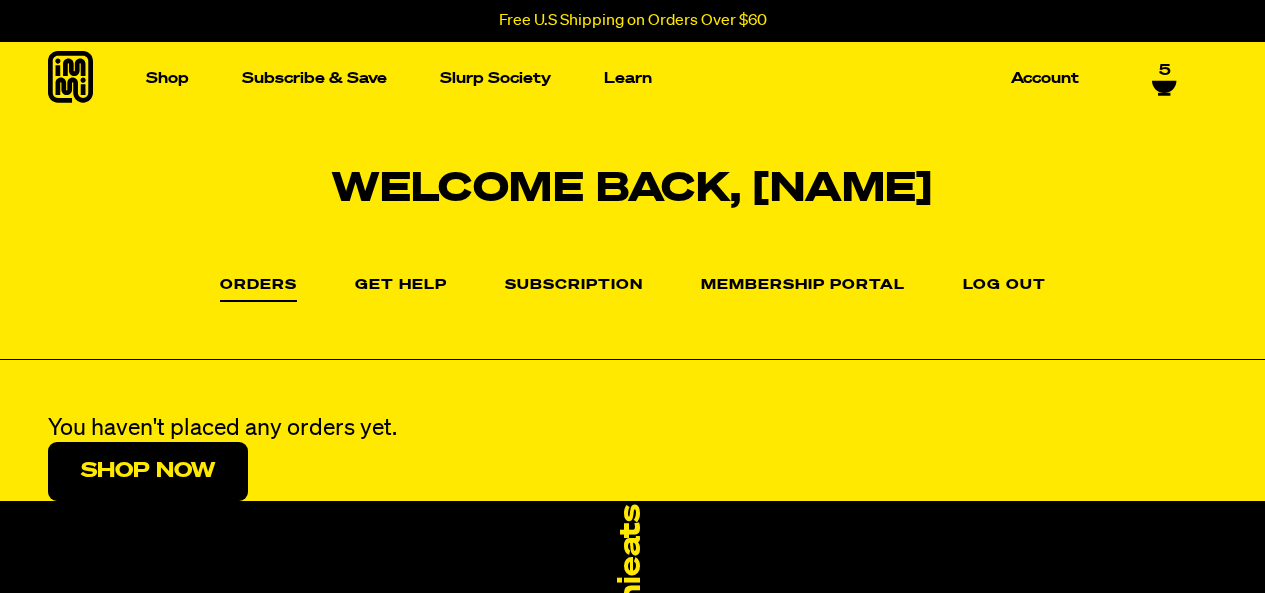 scroll, scrollTop: 400, scrollLeft: 0, axis: vertical 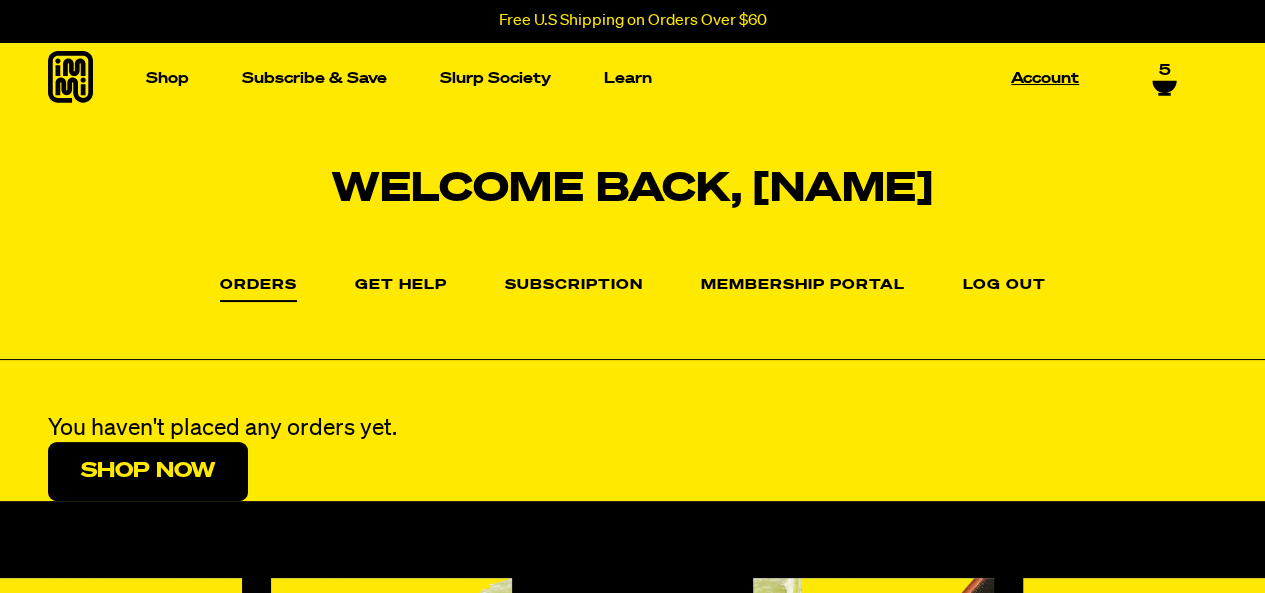 click on "Account" at bounding box center [1045, 78] 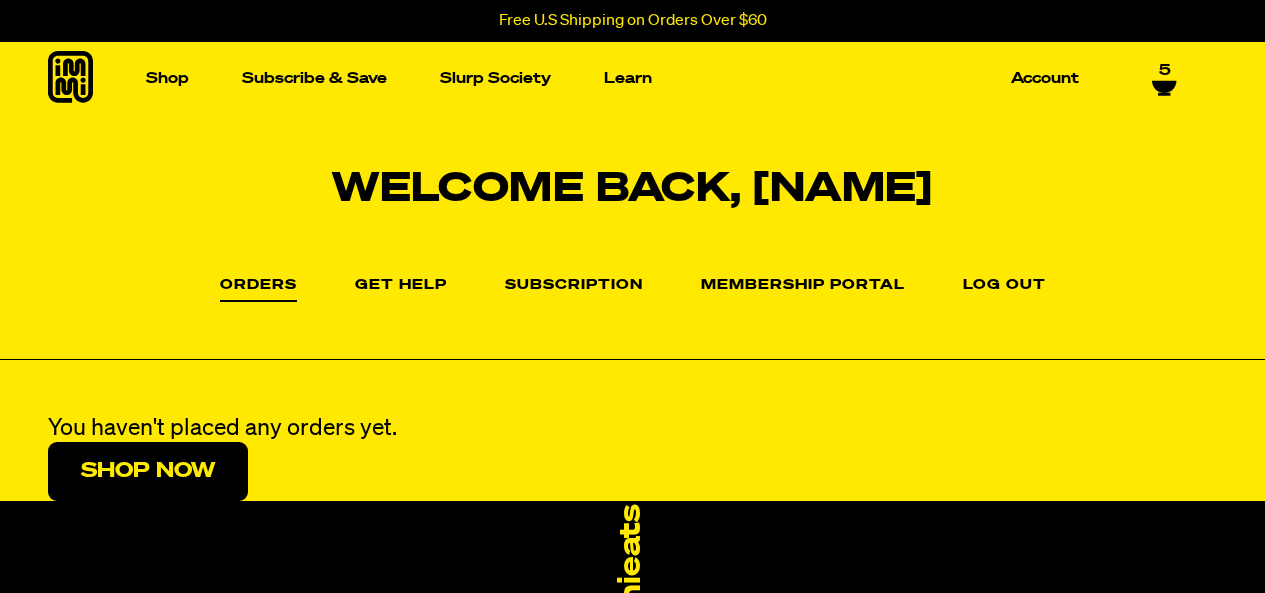 scroll, scrollTop: 0, scrollLeft: 0, axis: both 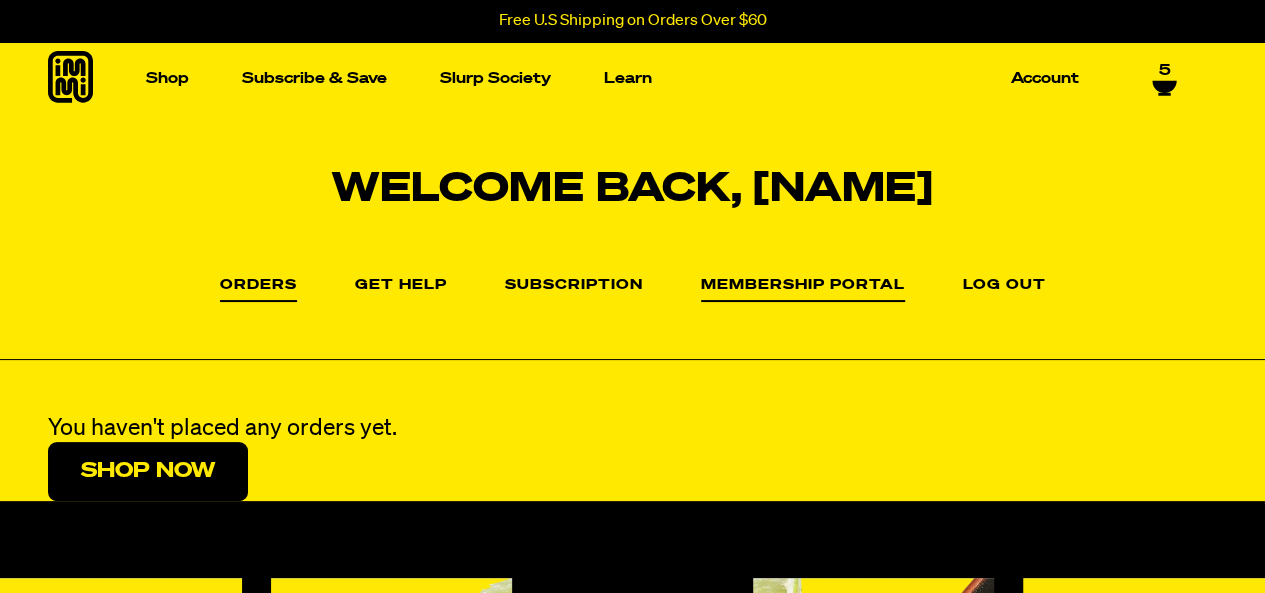 click on "Membership Portal" at bounding box center (803, 290) 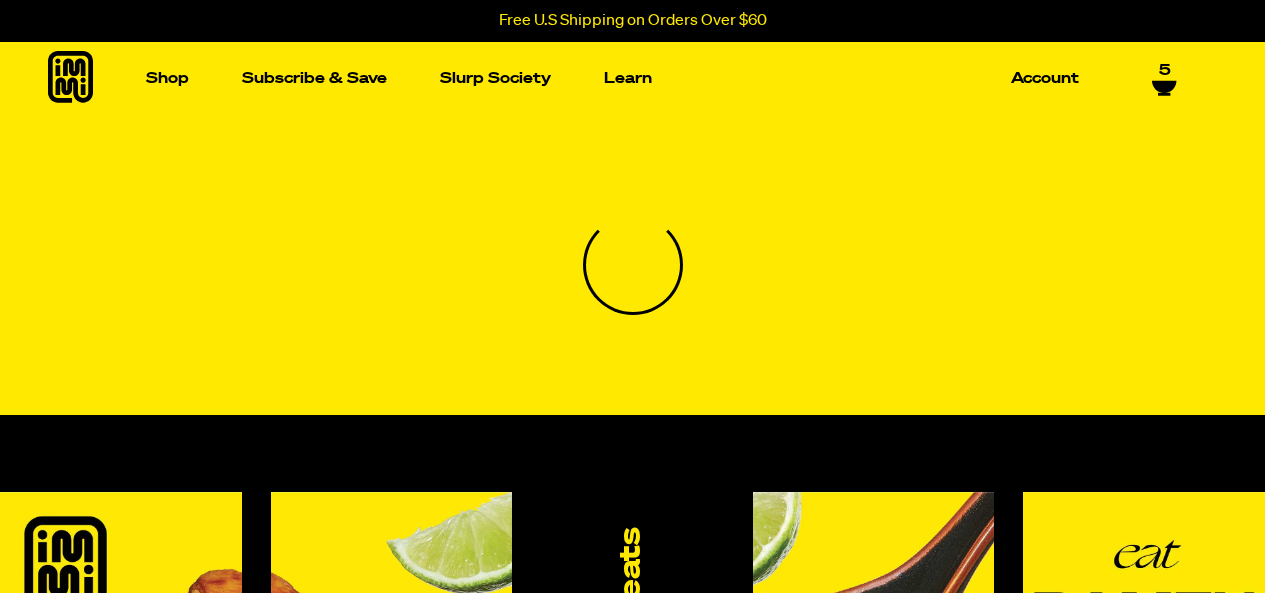 scroll, scrollTop: 0, scrollLeft: 0, axis: both 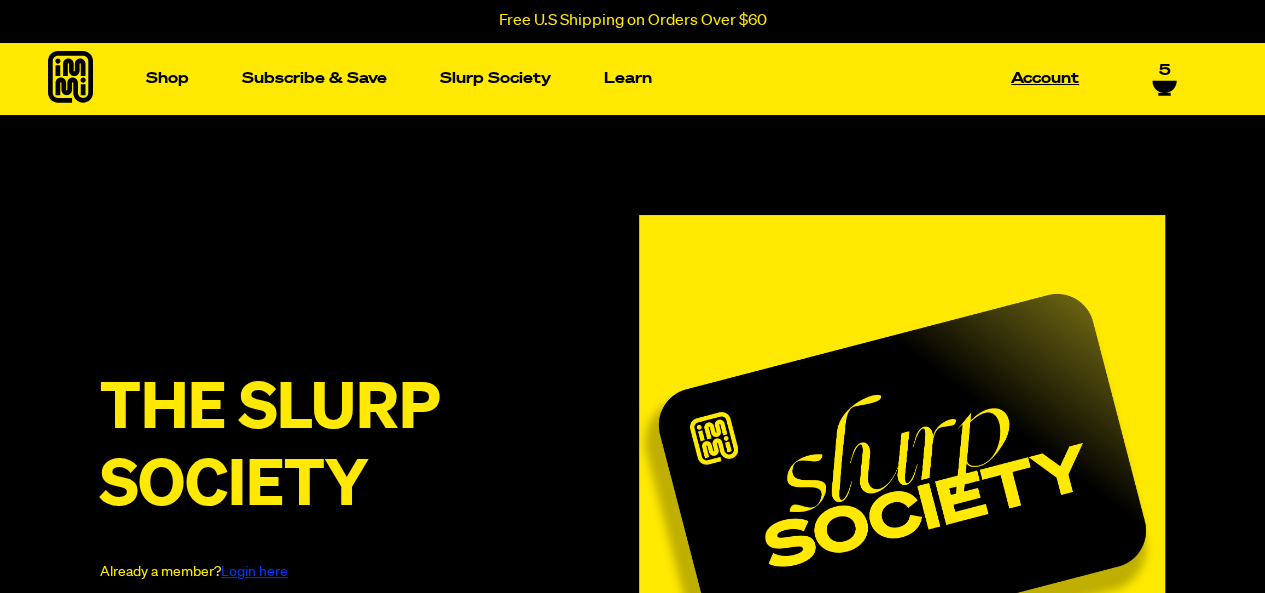 click on "Account" at bounding box center (1045, 78) 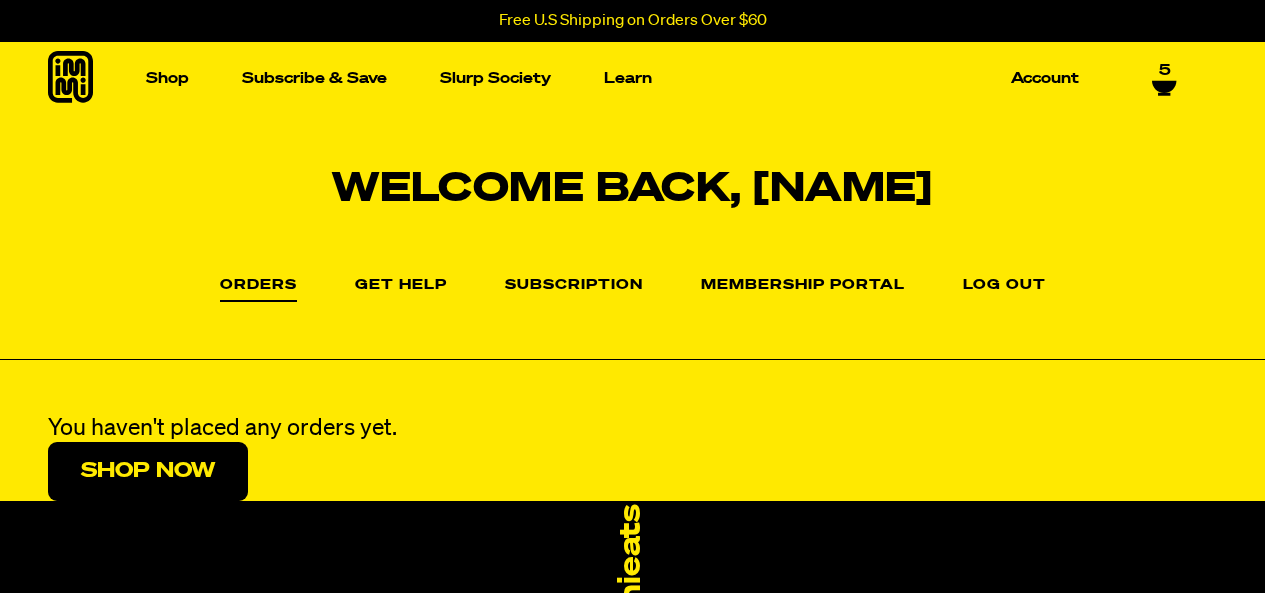 scroll, scrollTop: 0, scrollLeft: 0, axis: both 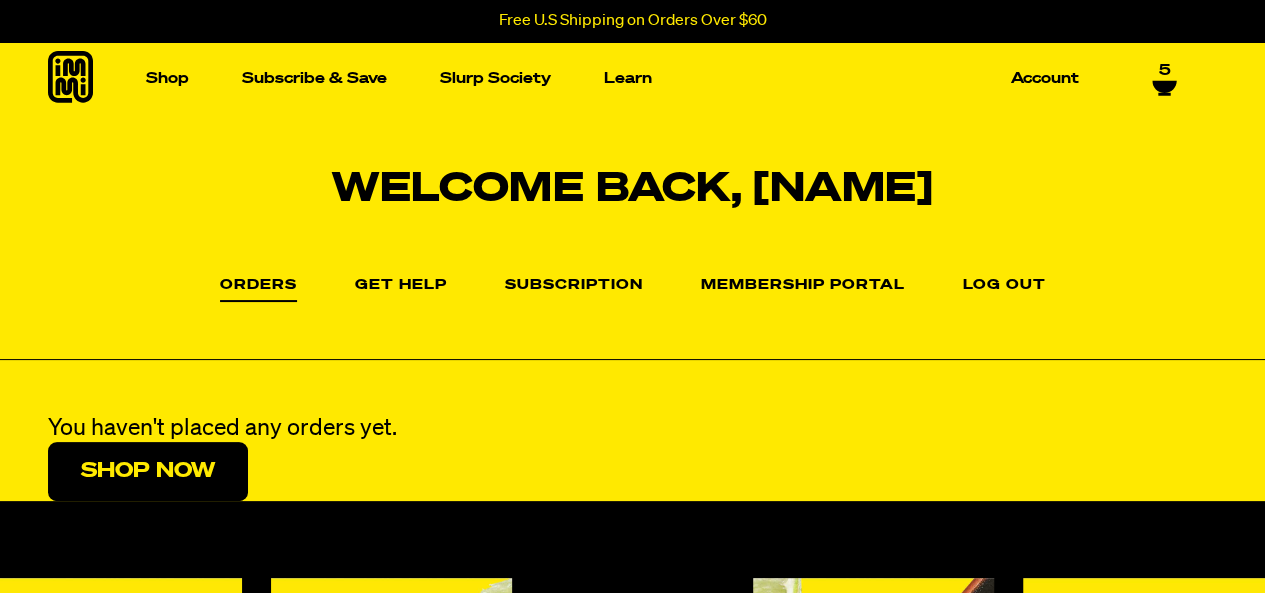 click on "5" at bounding box center (1165, 71) 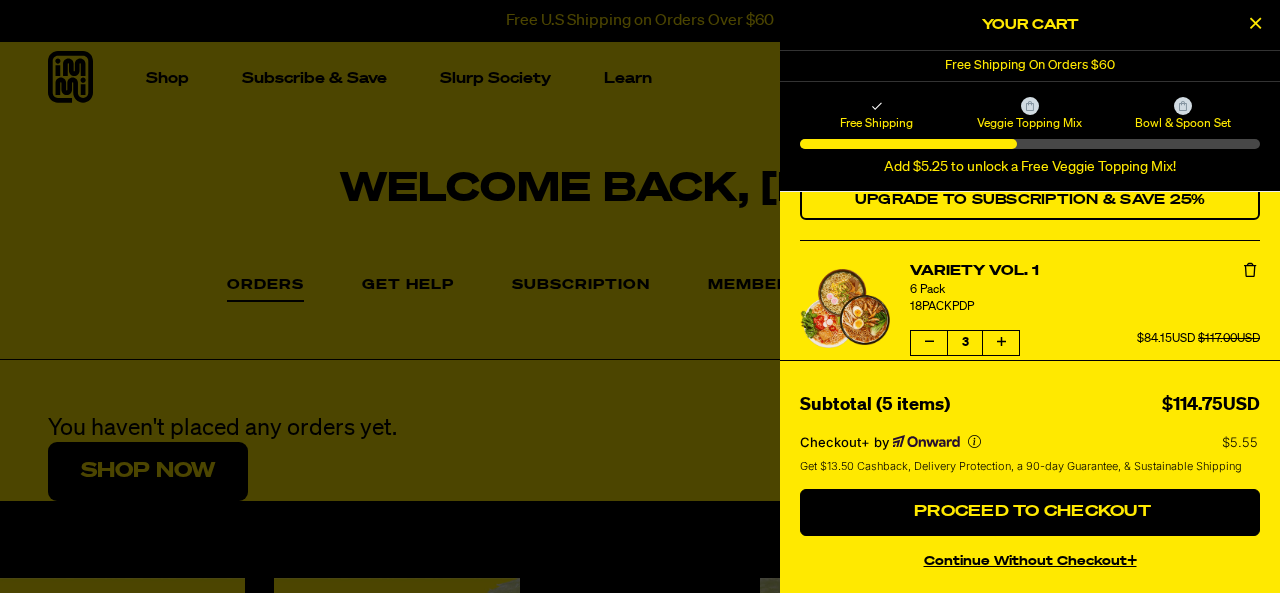 scroll, scrollTop: 153, scrollLeft: 0, axis: vertical 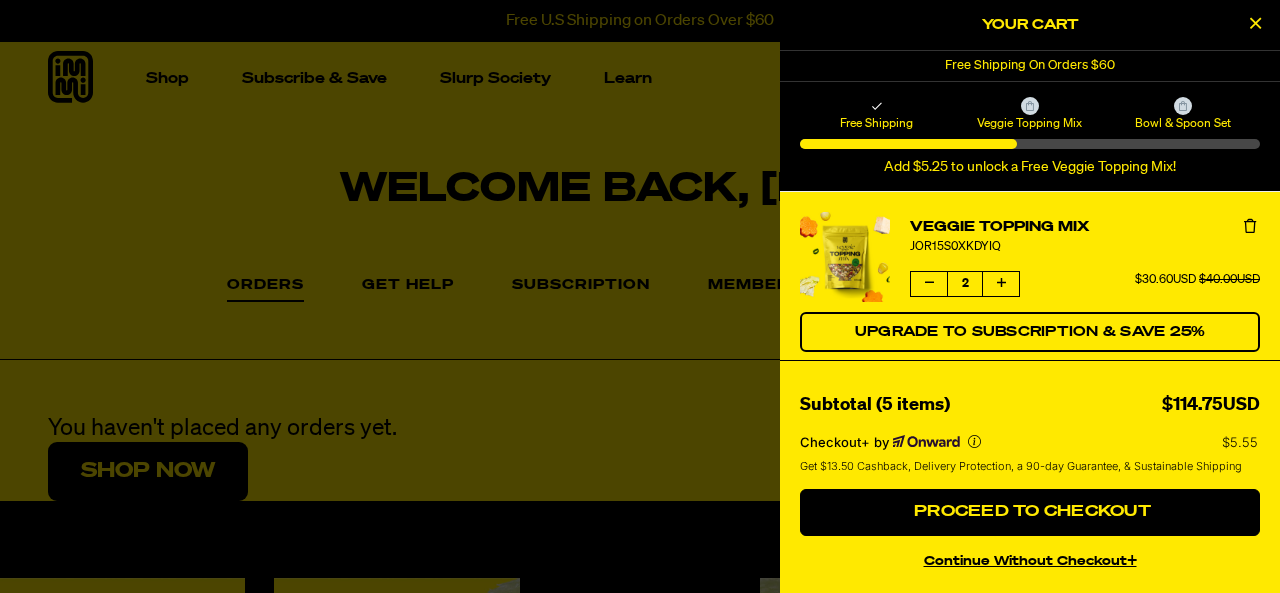 click on "Your Cart" at bounding box center [1030, 25] 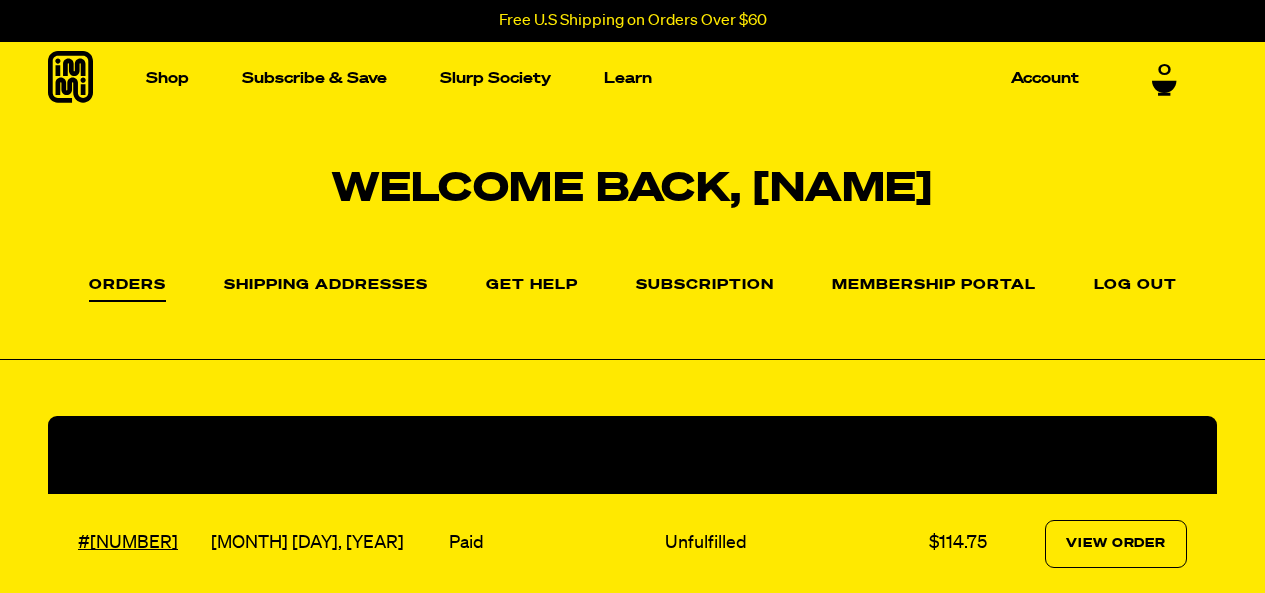 scroll, scrollTop: 0, scrollLeft: 0, axis: both 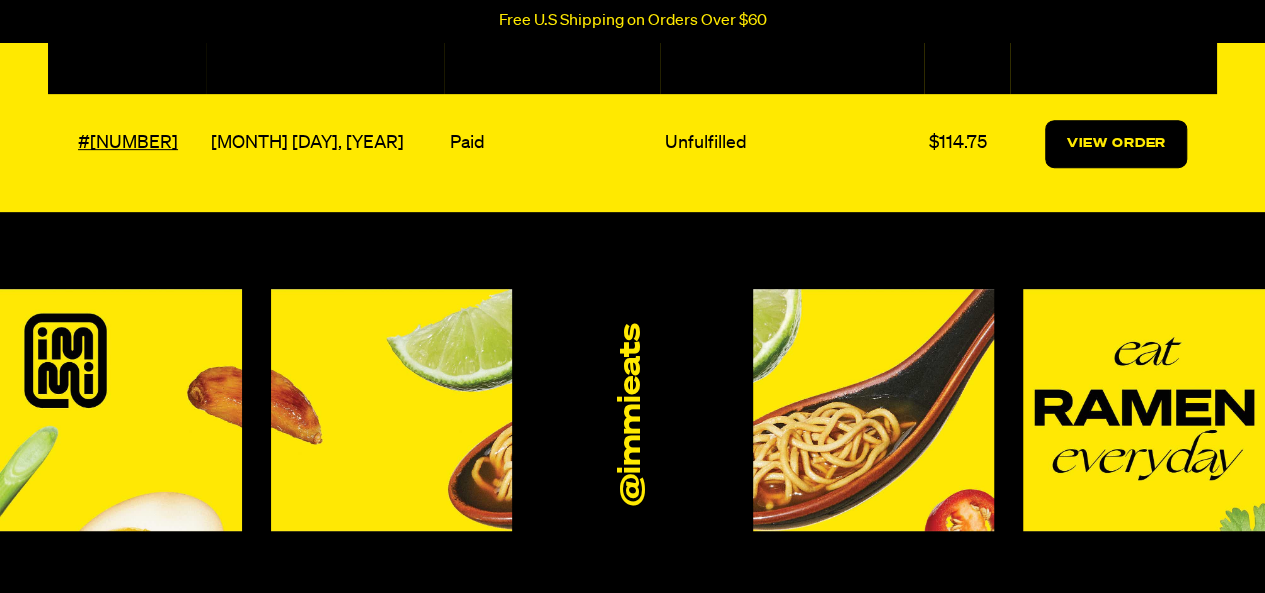 click on "View Order" at bounding box center (1116, 144) 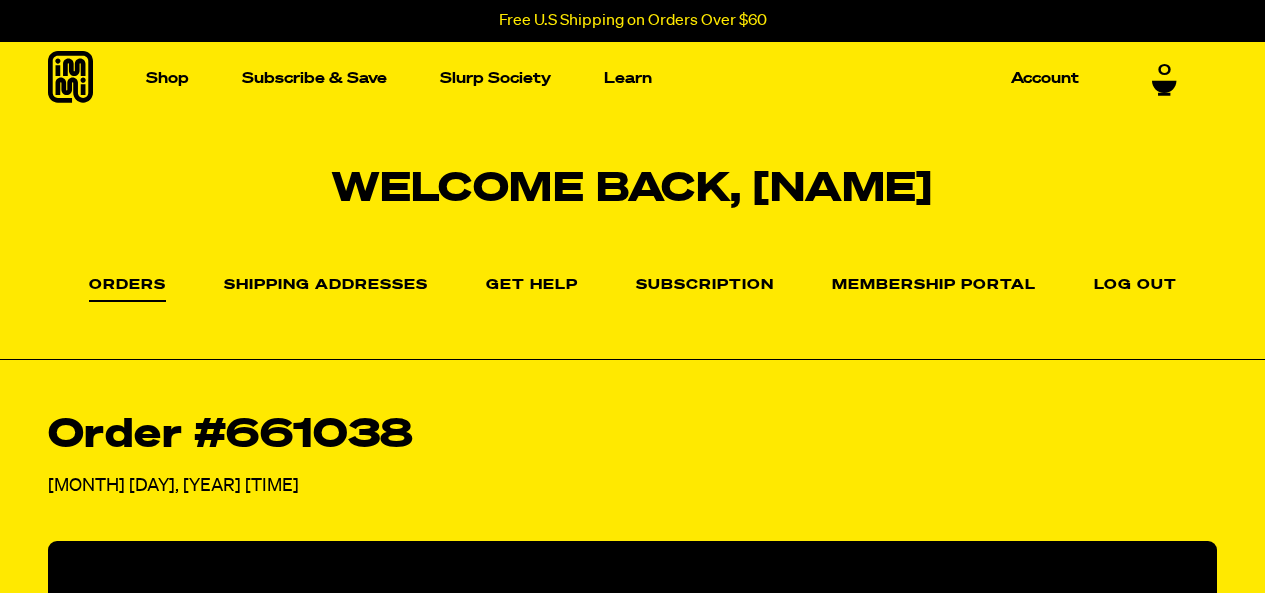 scroll, scrollTop: 0, scrollLeft: 0, axis: both 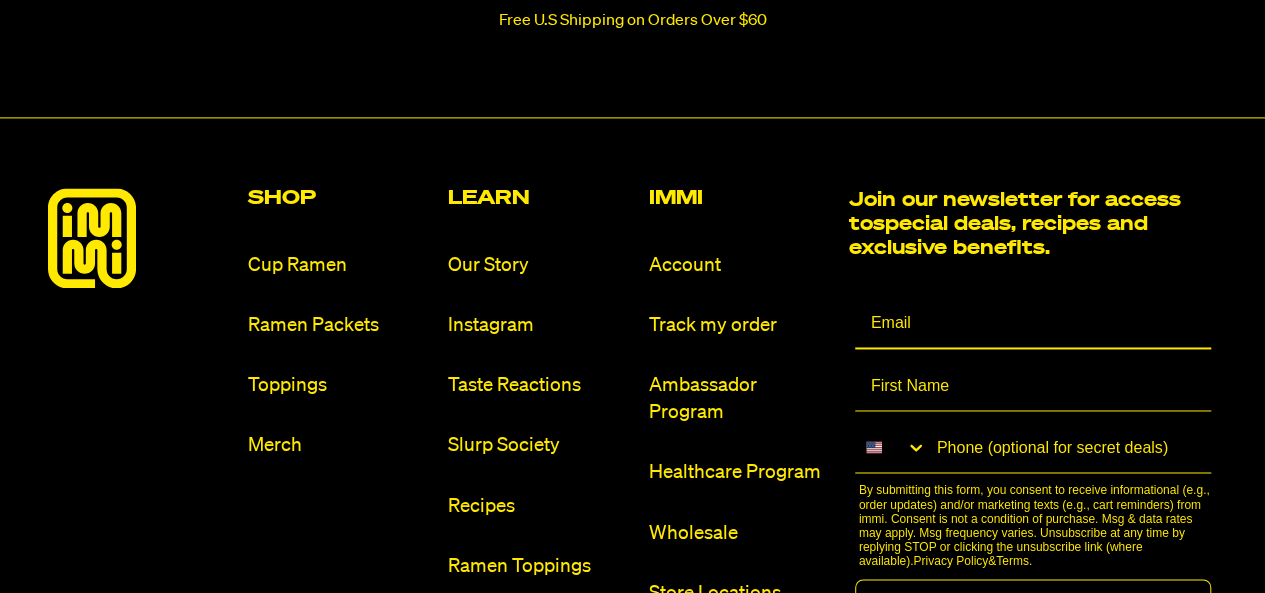 click at bounding box center [1033, 324] 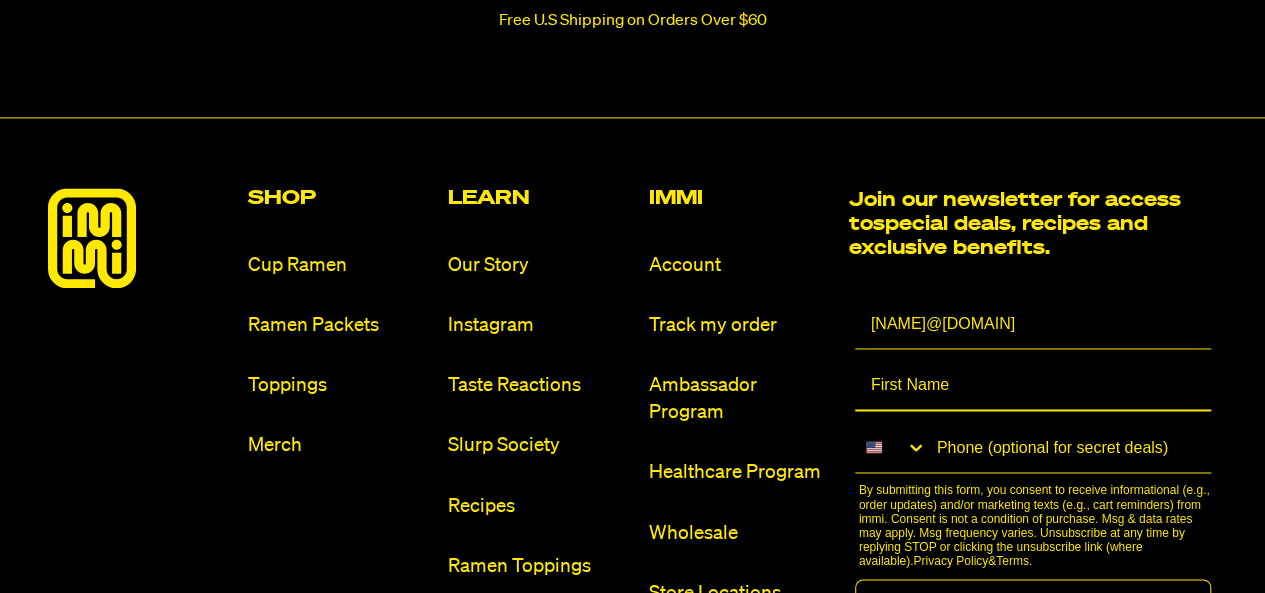 click at bounding box center [1033, 386] 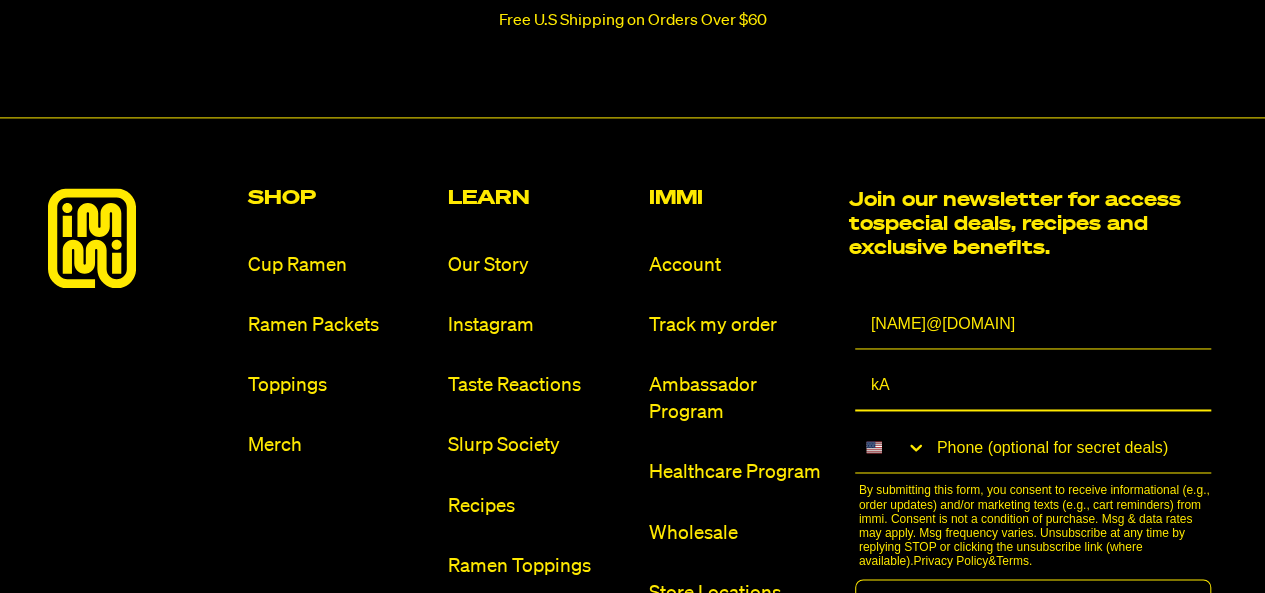 type on "k" 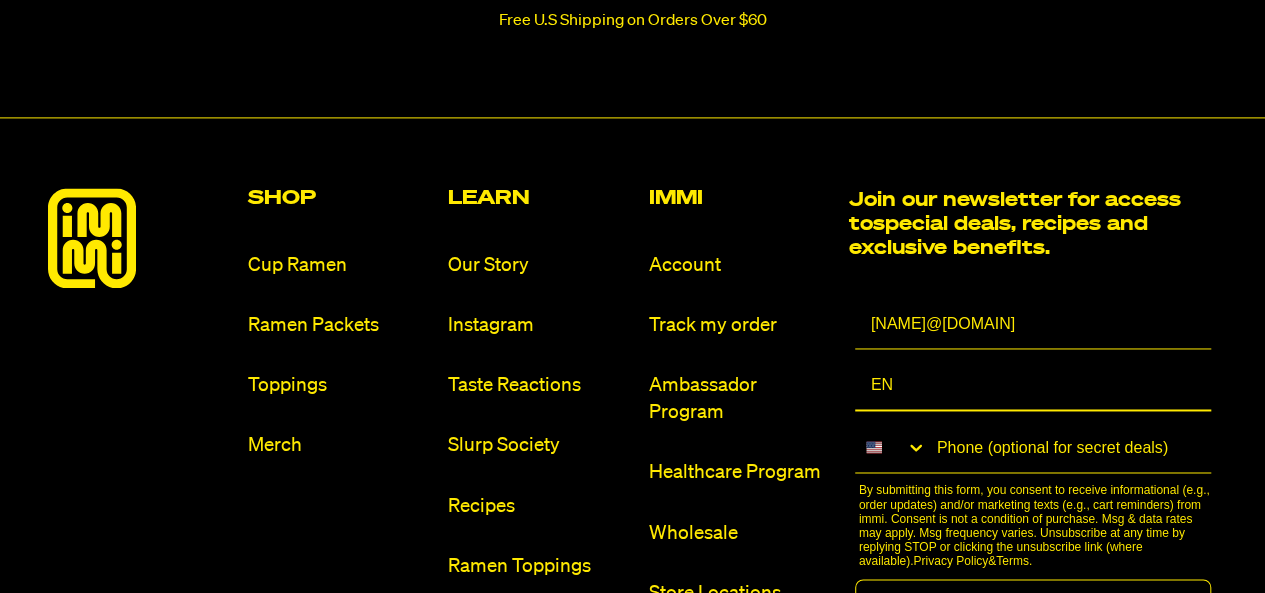 type on "E" 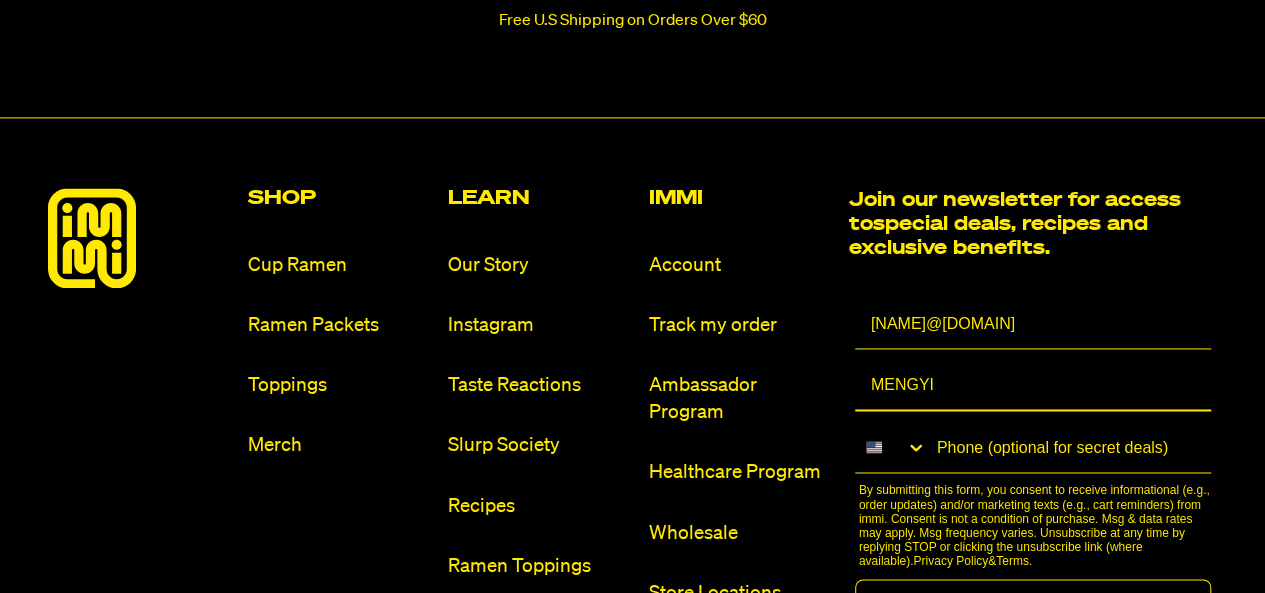 type on "MENGYI" 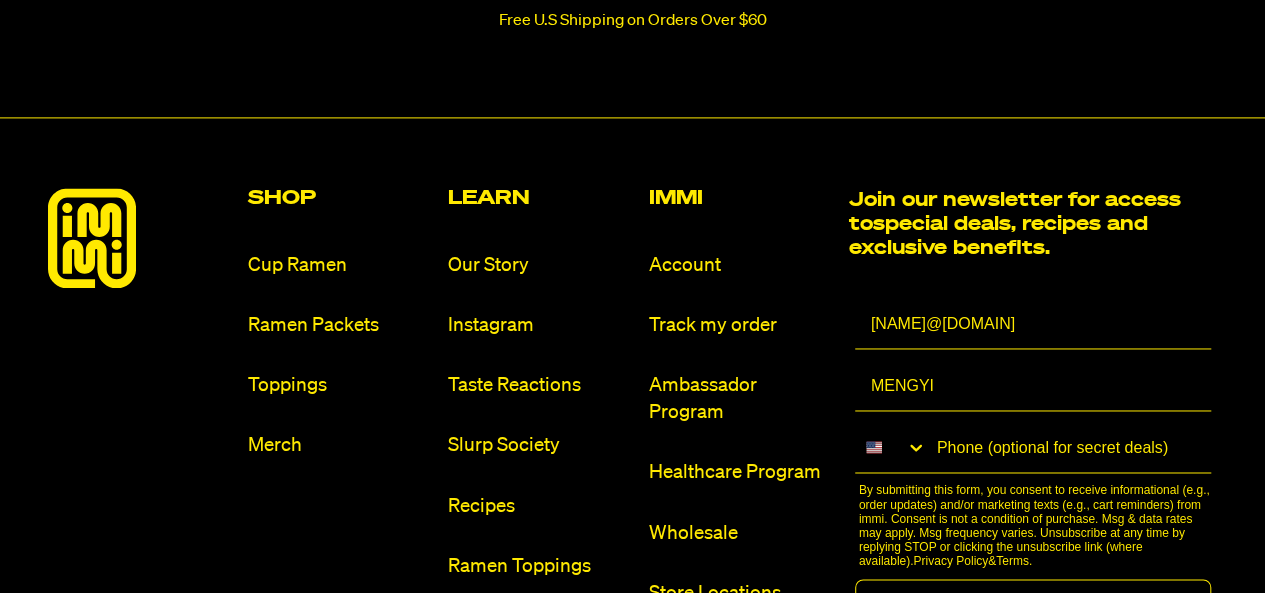 click at bounding box center (1069, 447) 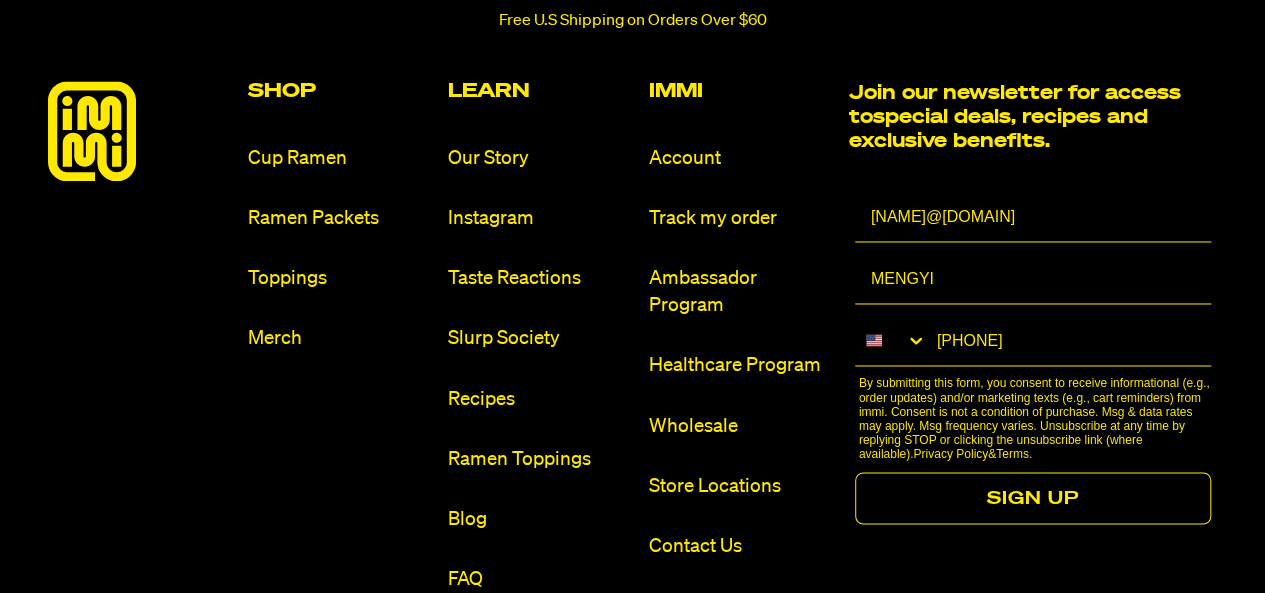 scroll, scrollTop: 1600, scrollLeft: 0, axis: vertical 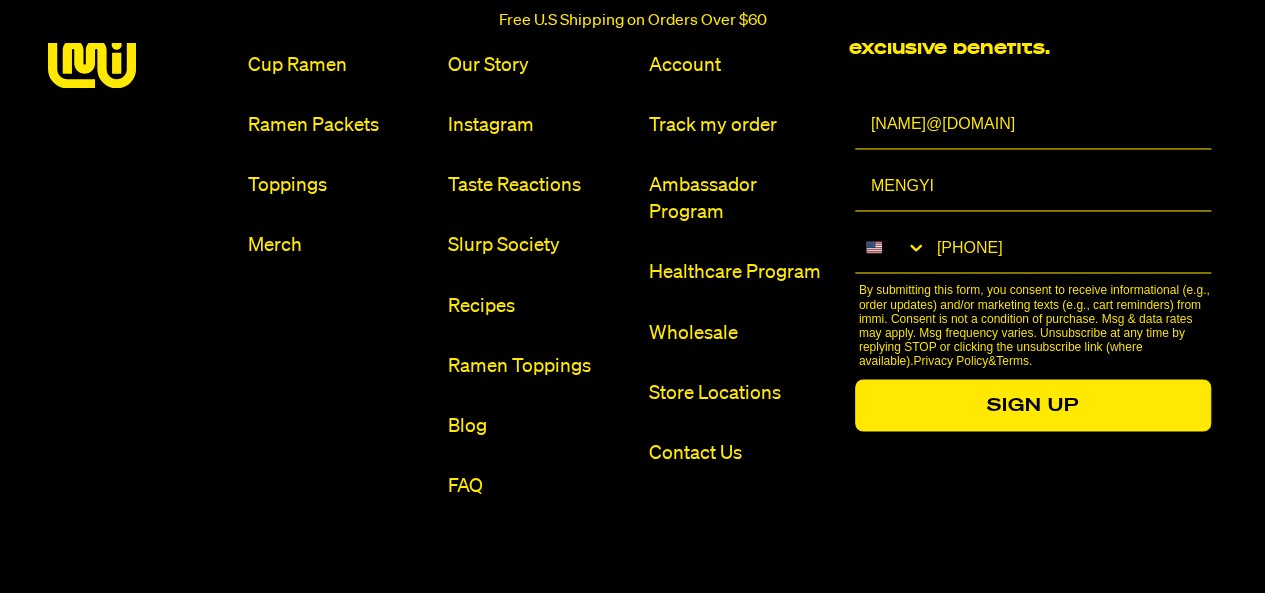 type on "704-281-8060" 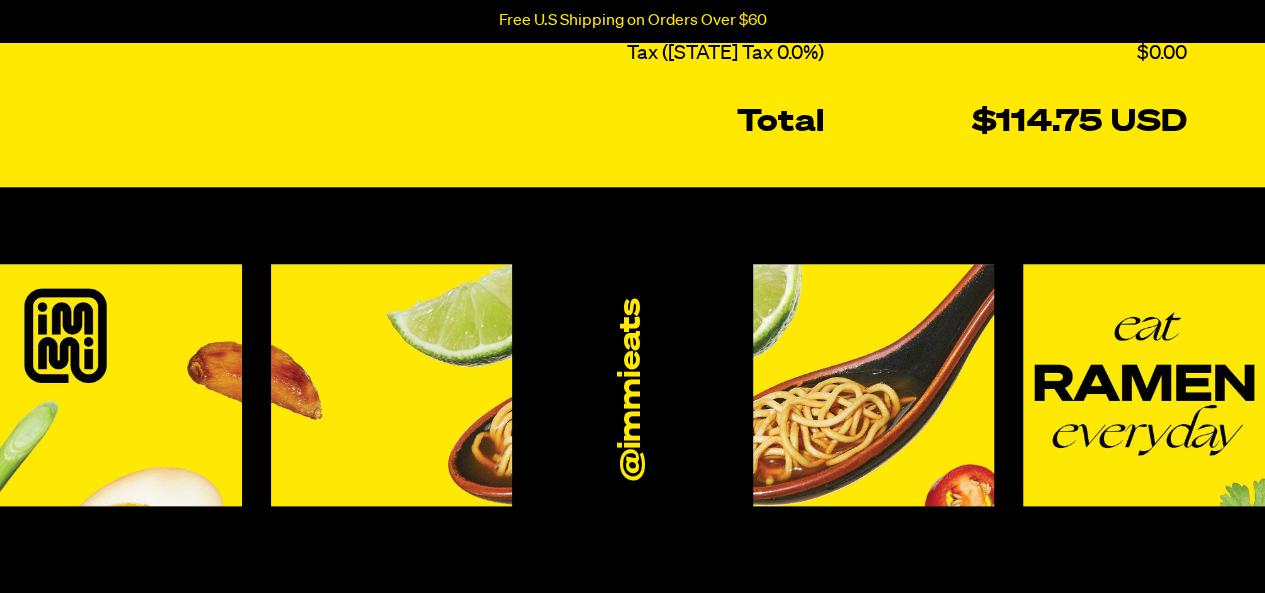 scroll, scrollTop: 1000, scrollLeft: 0, axis: vertical 